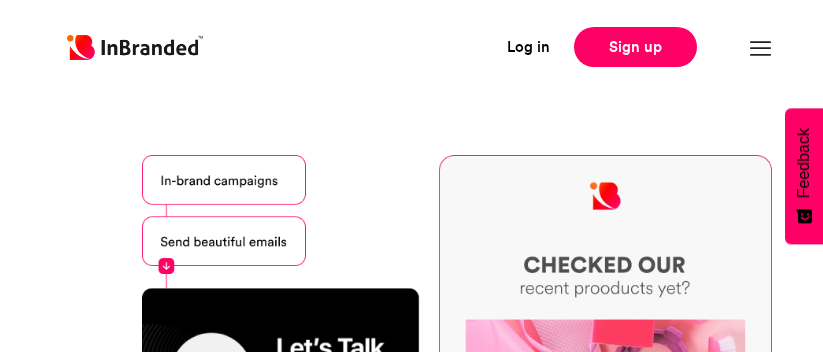 scroll, scrollTop: 0, scrollLeft: 0, axis: both 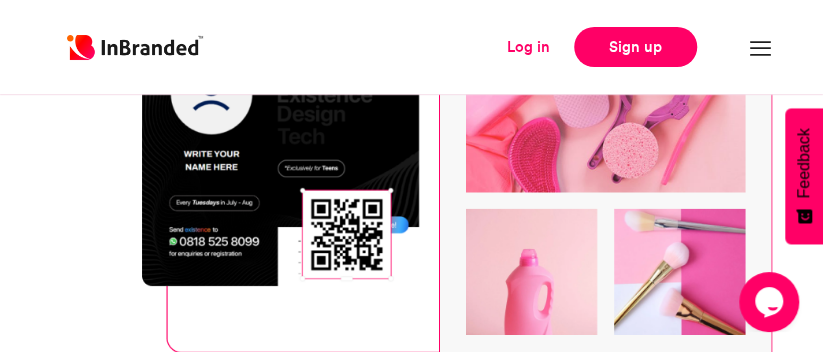click on "Log in" at bounding box center (528, 47) 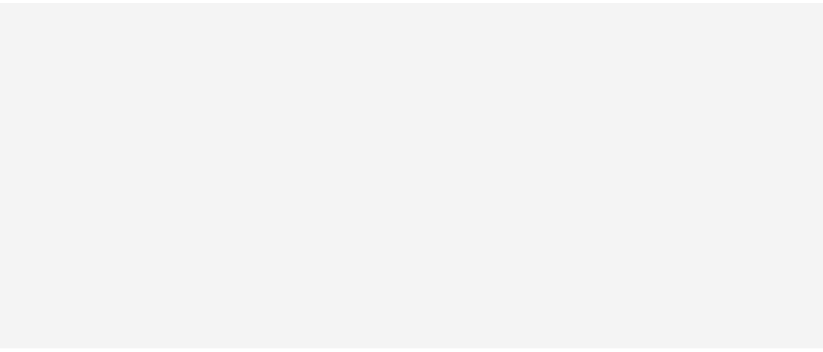 scroll, scrollTop: 0, scrollLeft: 0, axis: both 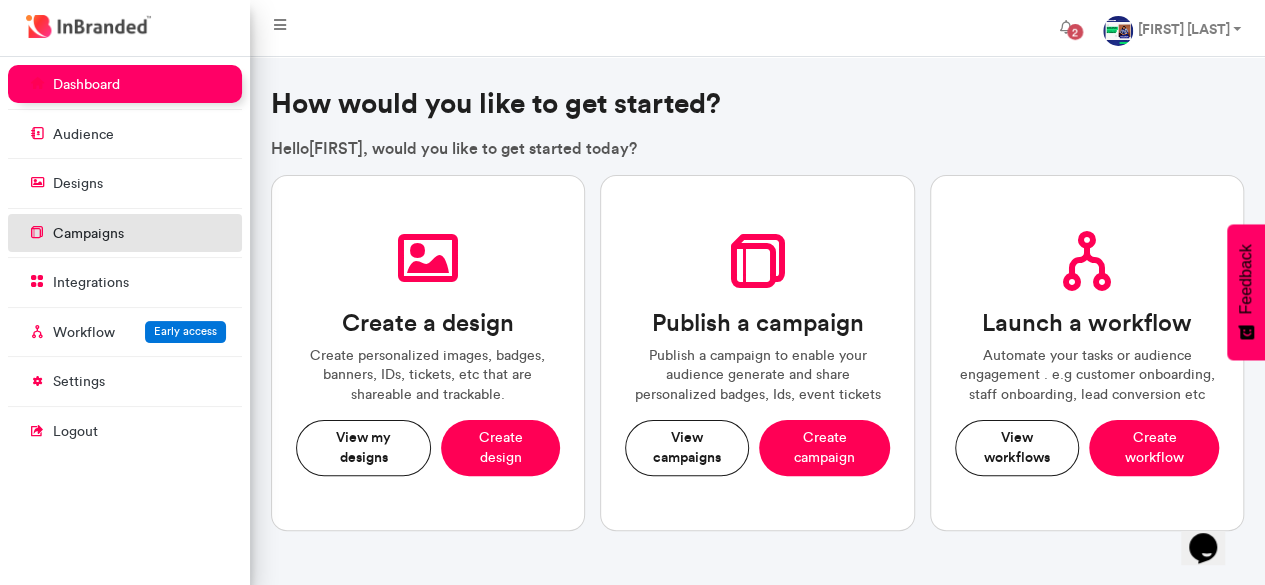 click on "campaigns" at bounding box center (88, 234) 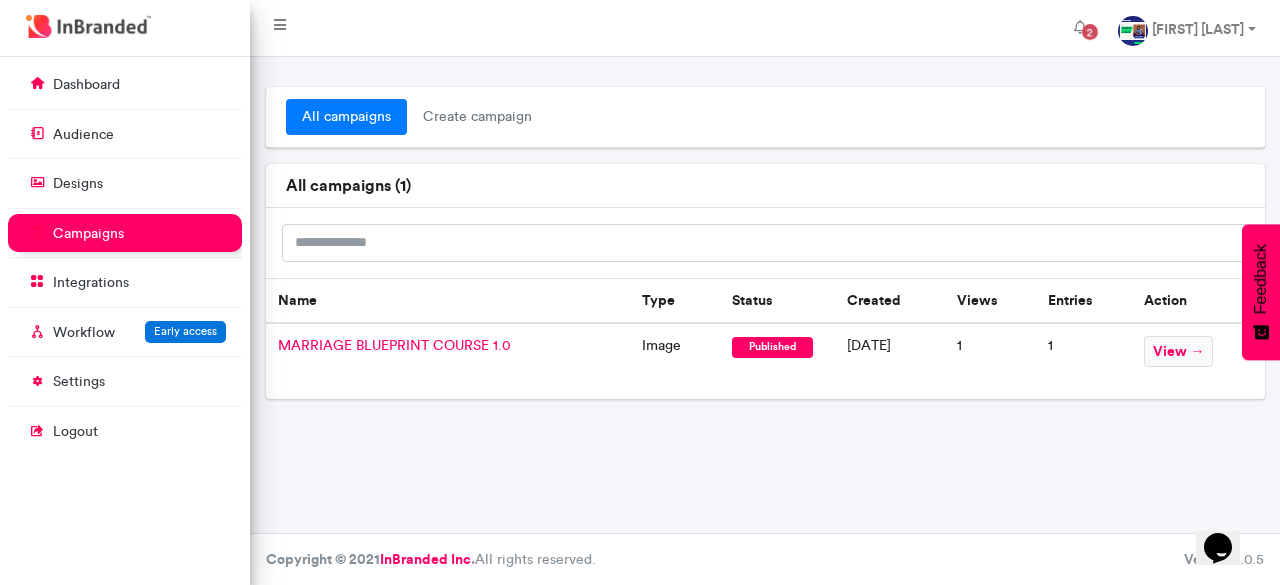 click on "MARRIAGE BLUEPRINT COURSE 1.0" at bounding box center (394, 345) 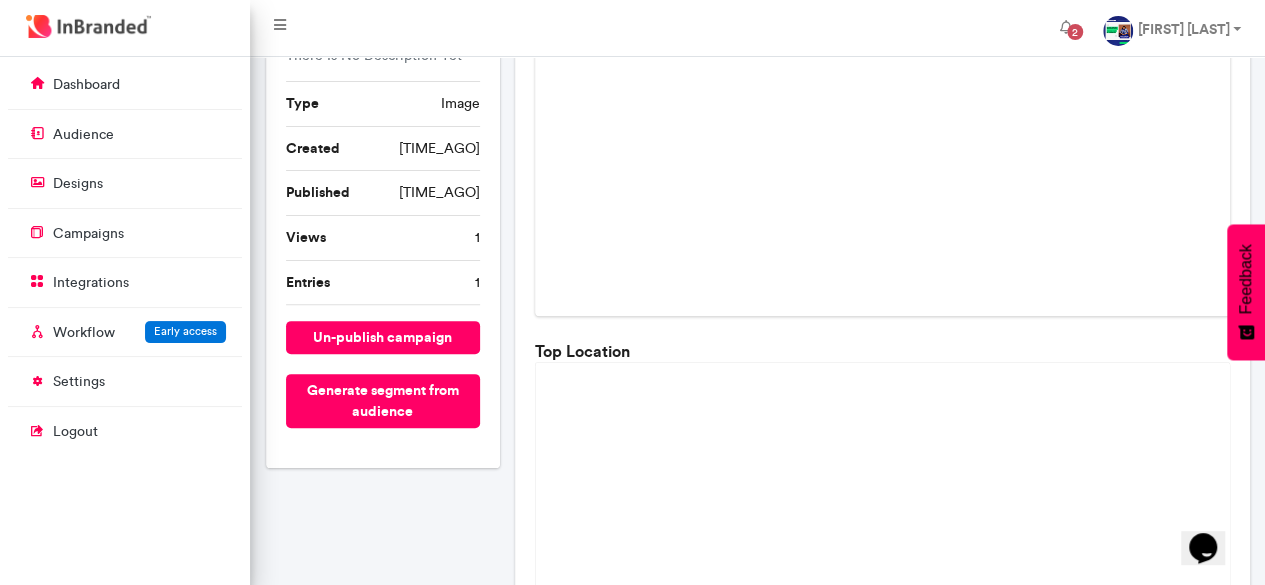 scroll, scrollTop: 178, scrollLeft: 0, axis: vertical 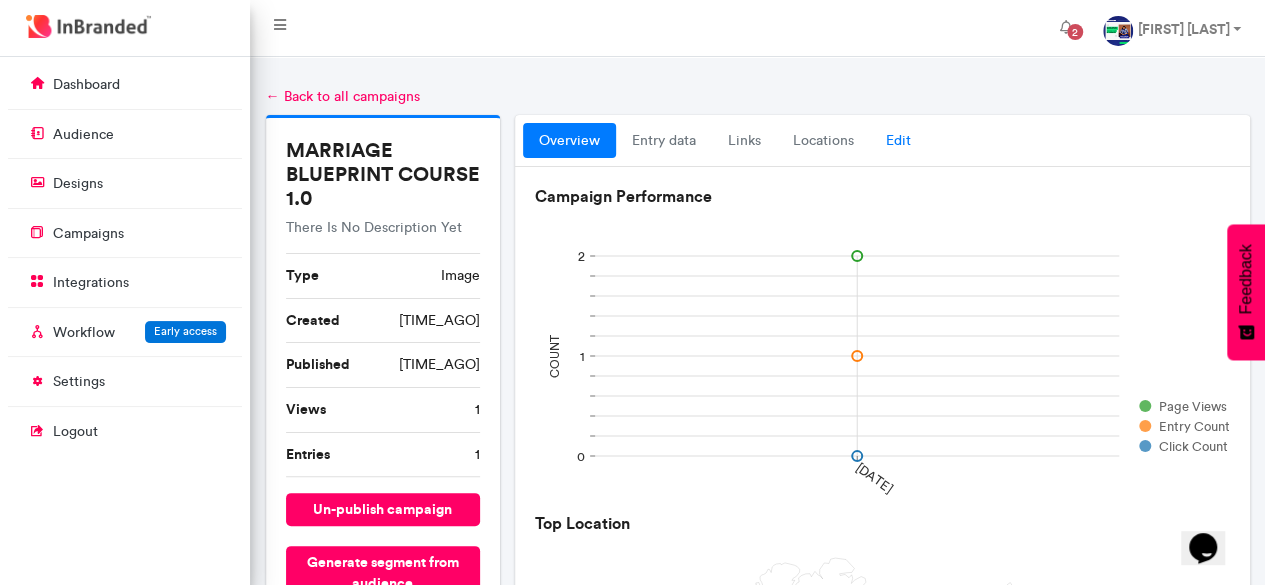 click on "Edit" at bounding box center [898, 141] 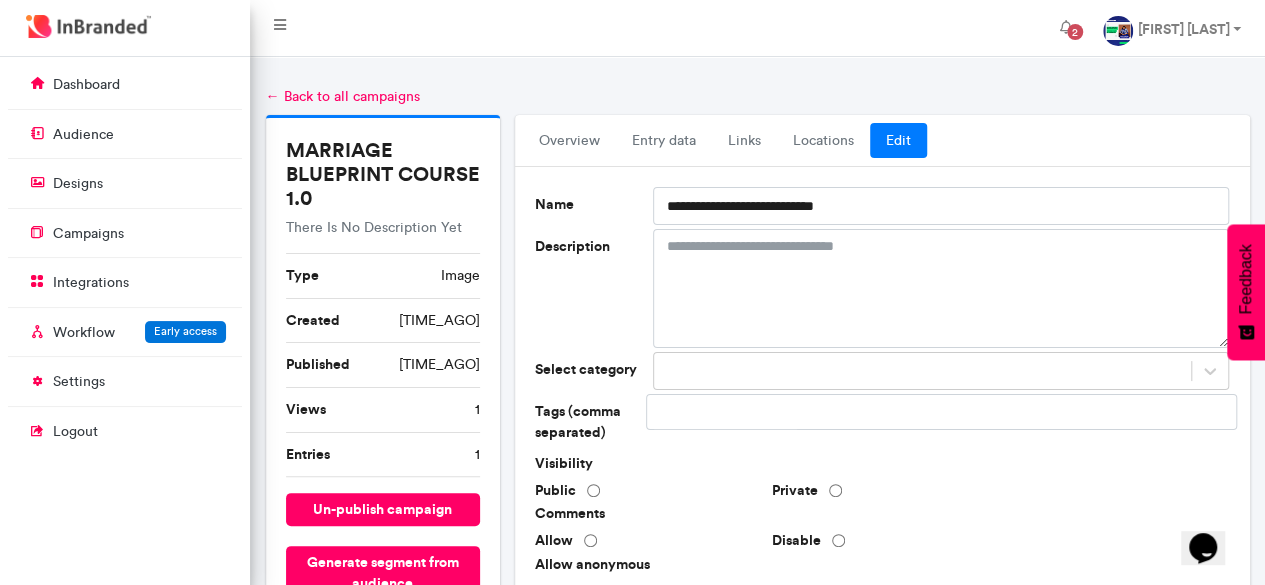 click on "Edit" at bounding box center [898, 141] 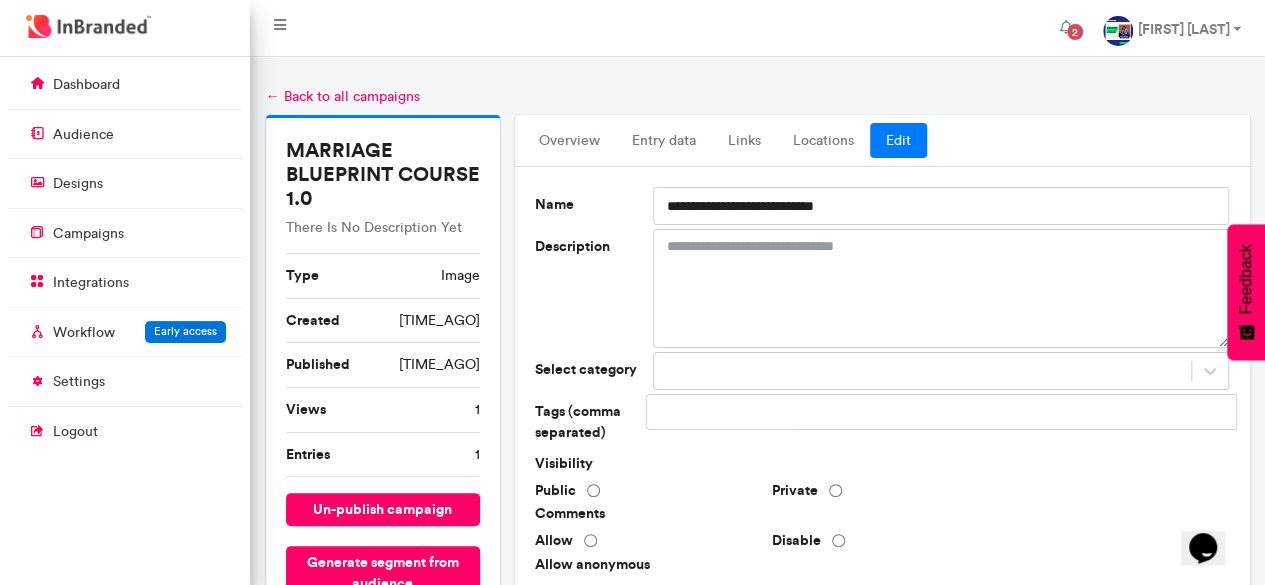 click on "Edit" at bounding box center (898, 141) 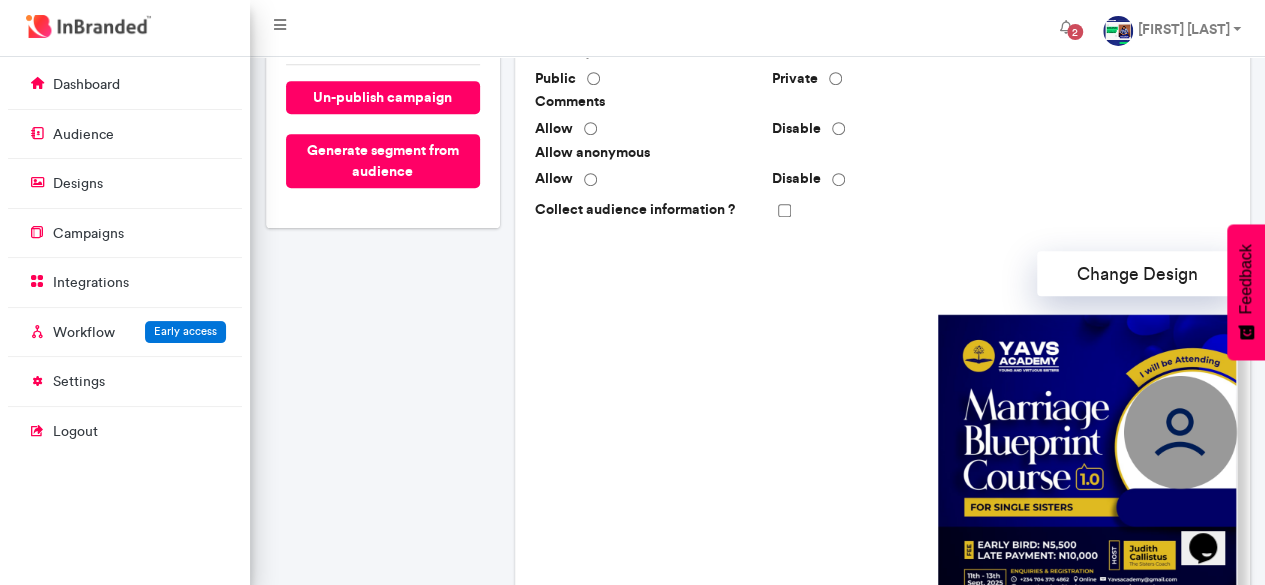 scroll, scrollTop: 413, scrollLeft: 0, axis: vertical 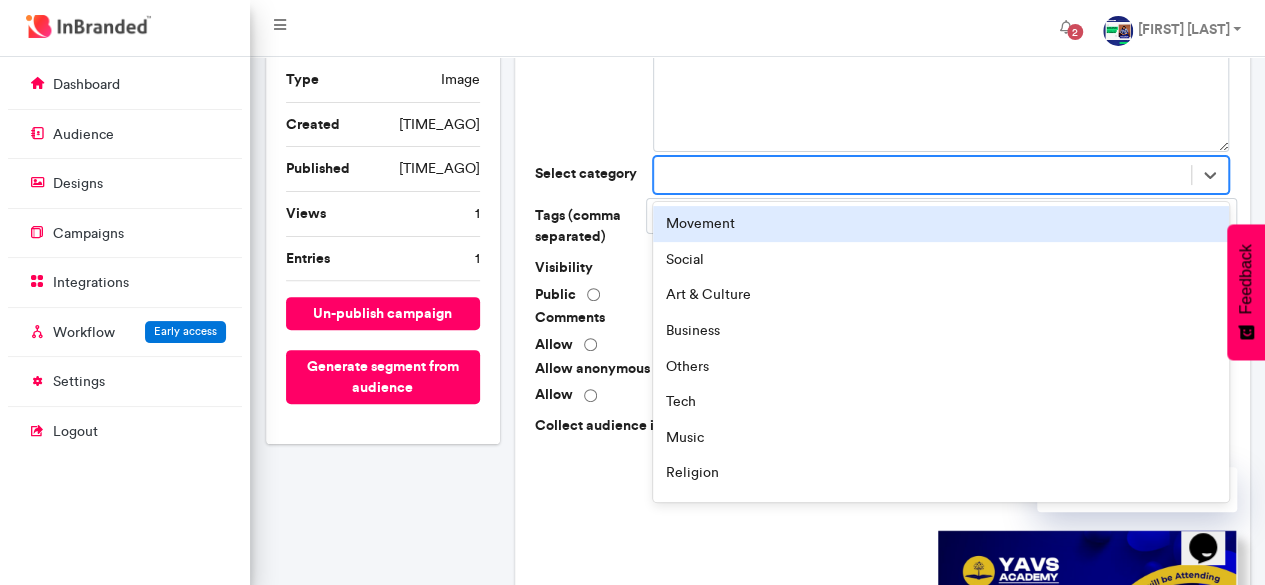 click on "Change Design" at bounding box center [882, 489] 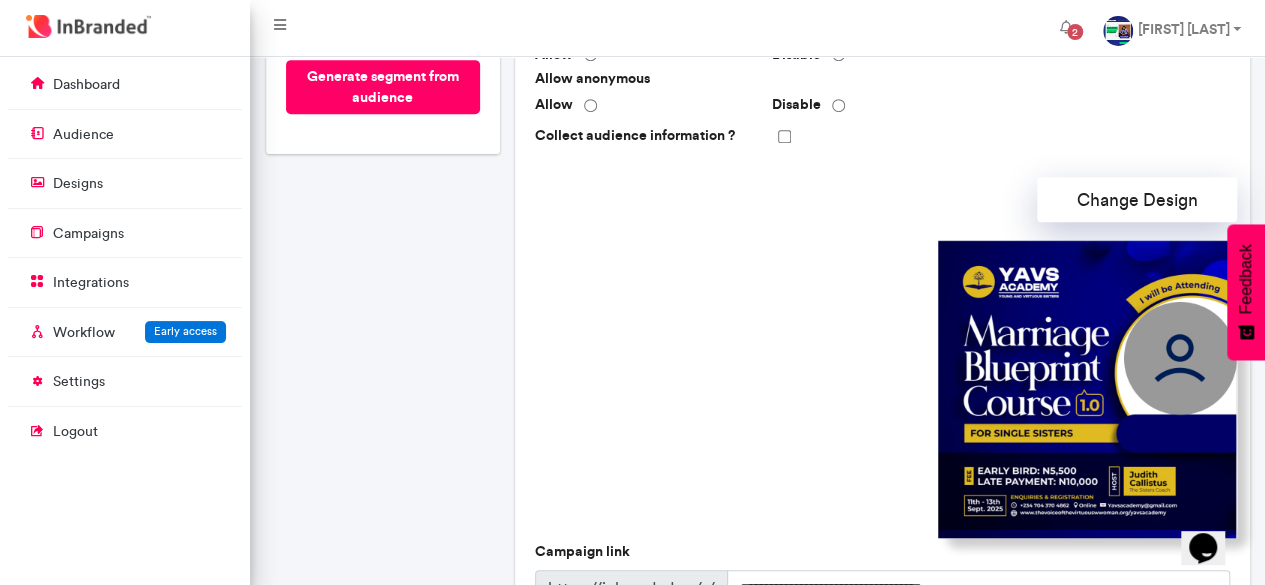 scroll, scrollTop: 488, scrollLeft: 0, axis: vertical 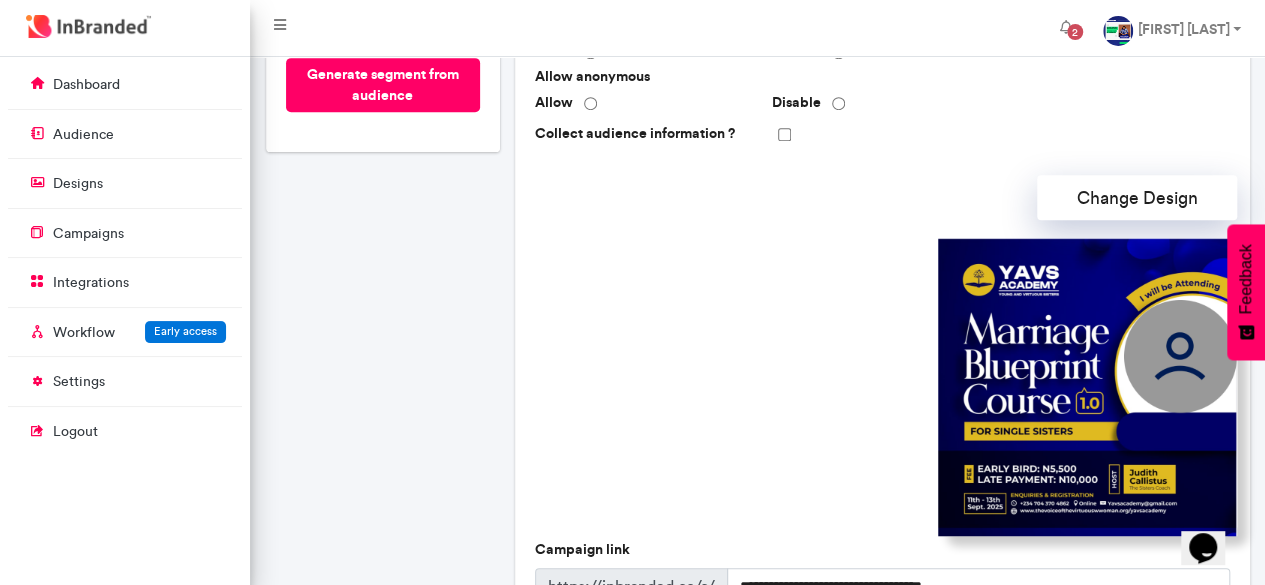 click at bounding box center [1087, 386] 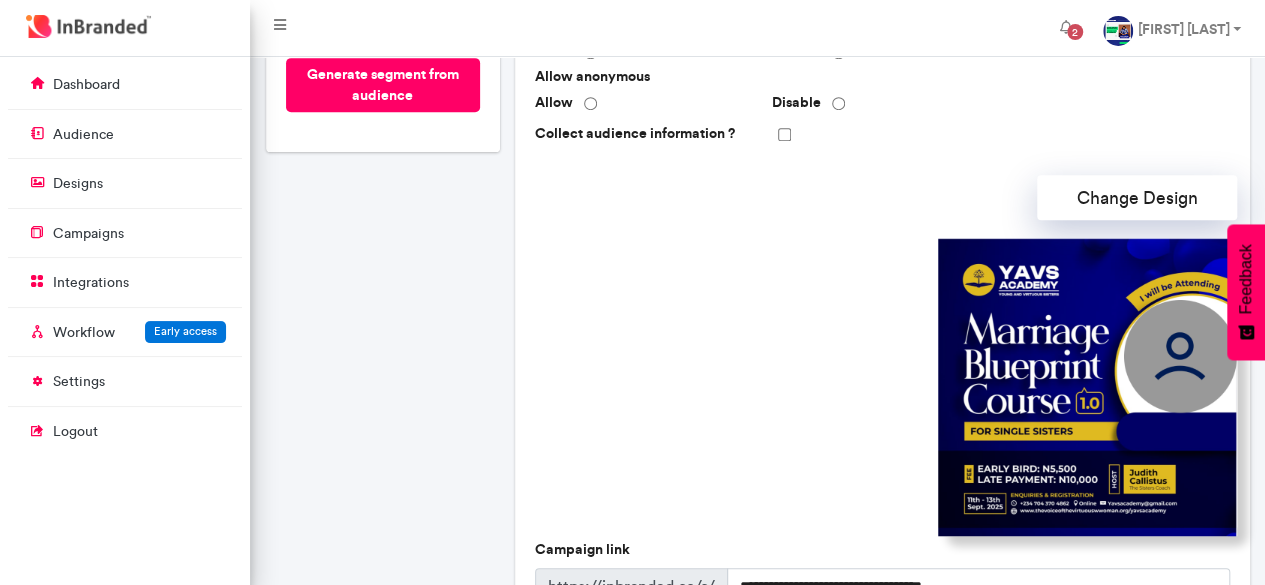 click at bounding box center [1087, 386] 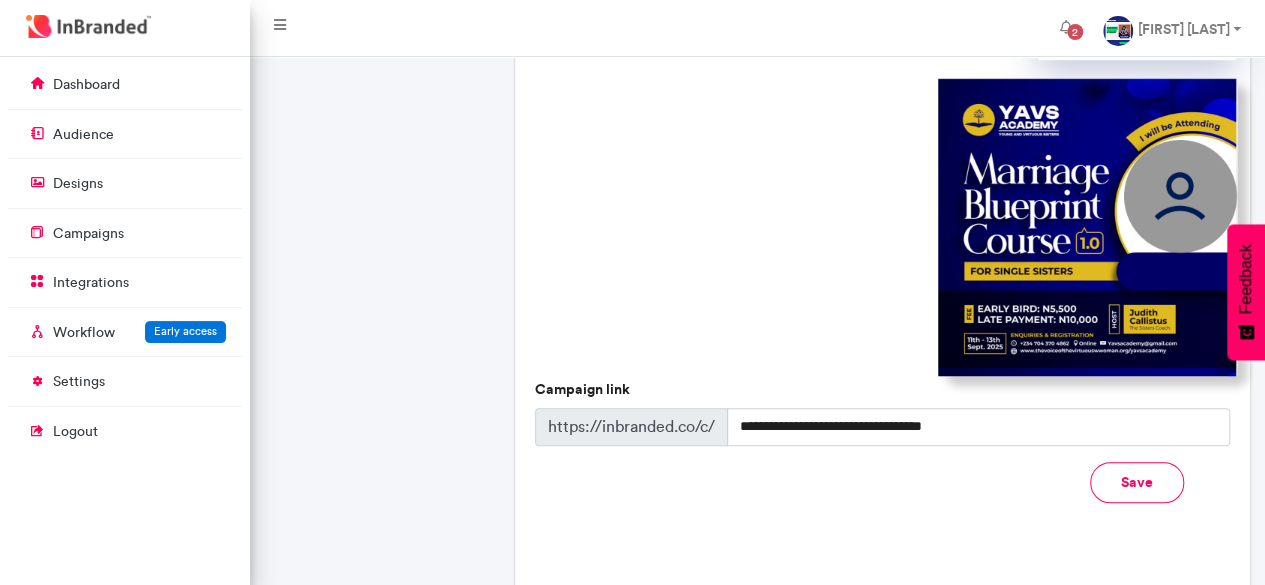 scroll, scrollTop: 648, scrollLeft: 0, axis: vertical 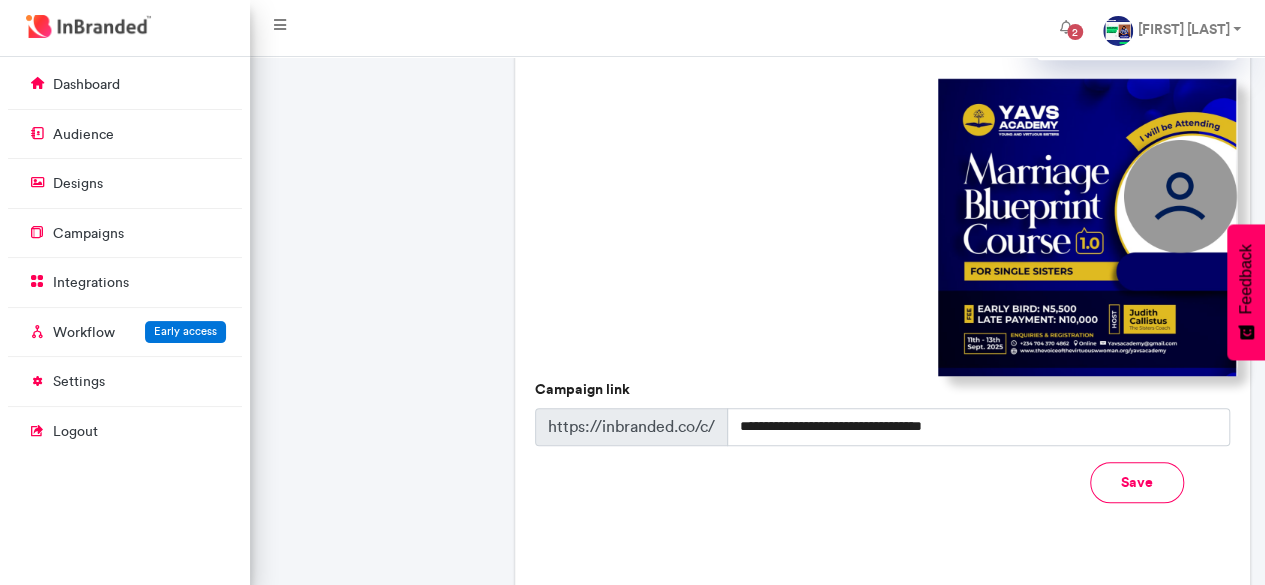 click at bounding box center (1087, 226) 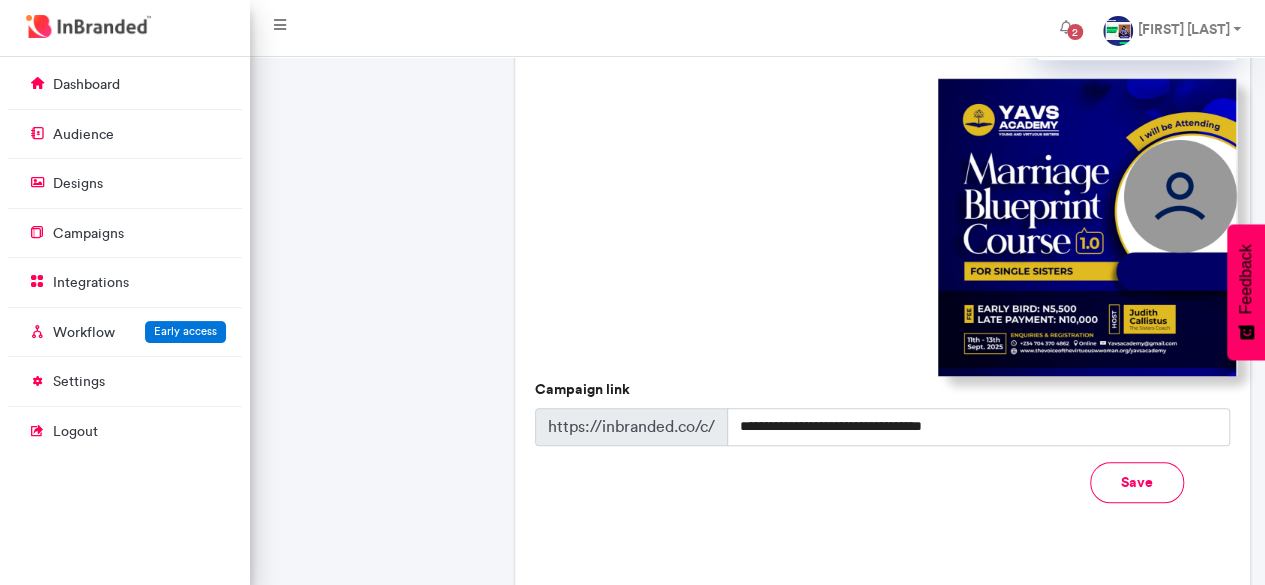 click at bounding box center [1087, 226] 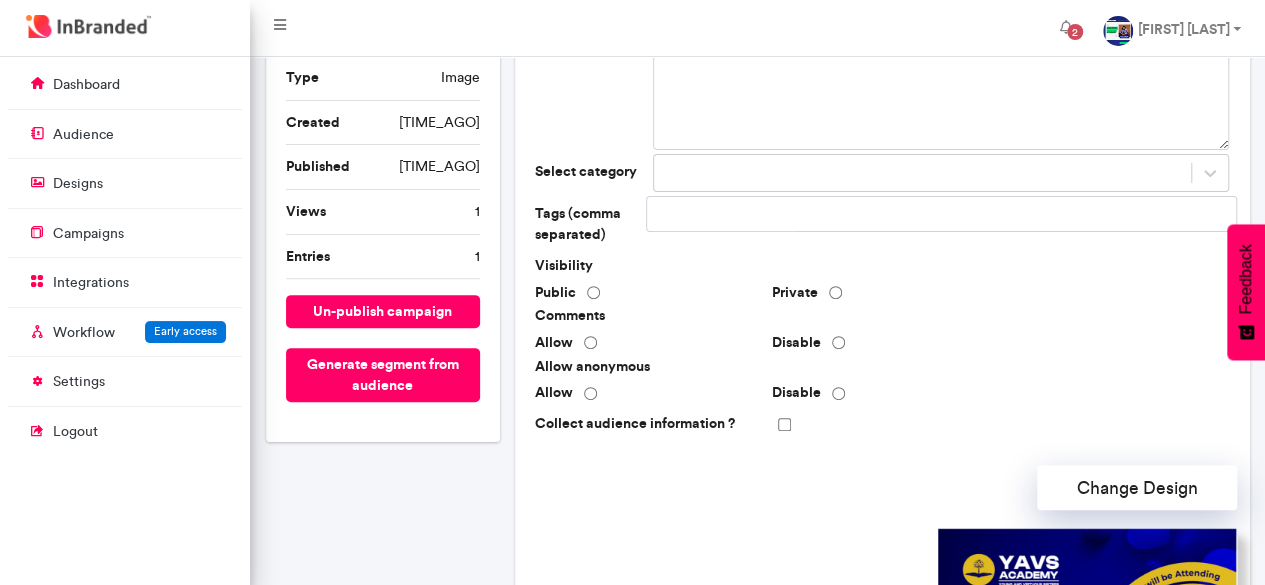 scroll, scrollTop: 168, scrollLeft: 0, axis: vertical 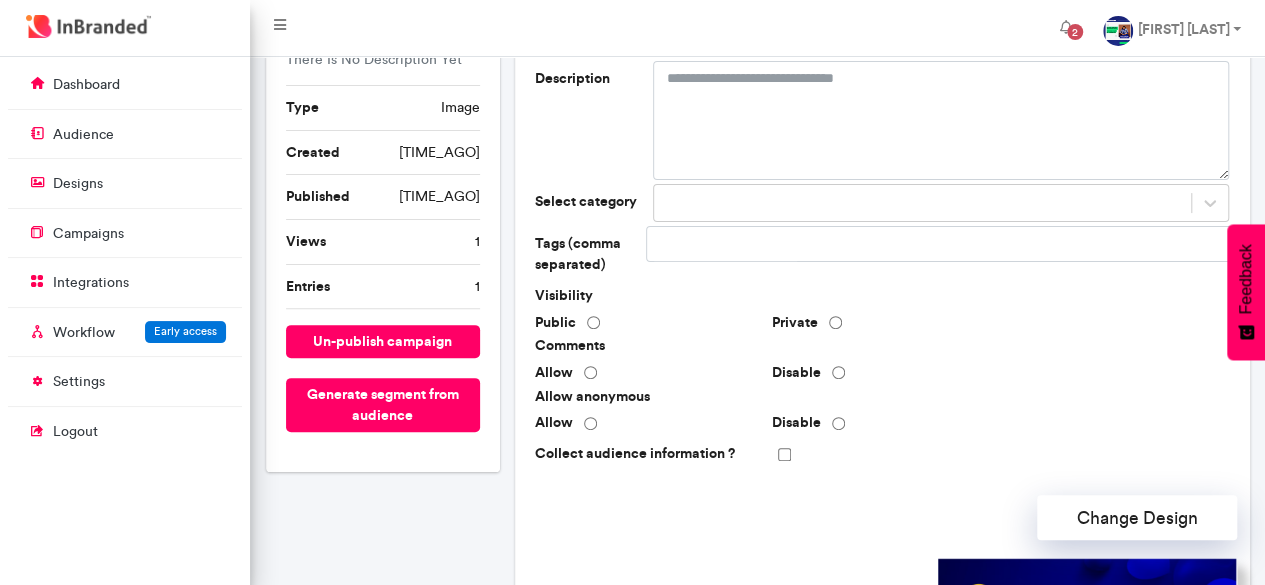 click on "Collect audience information ?" at bounding box center (882, 454) 